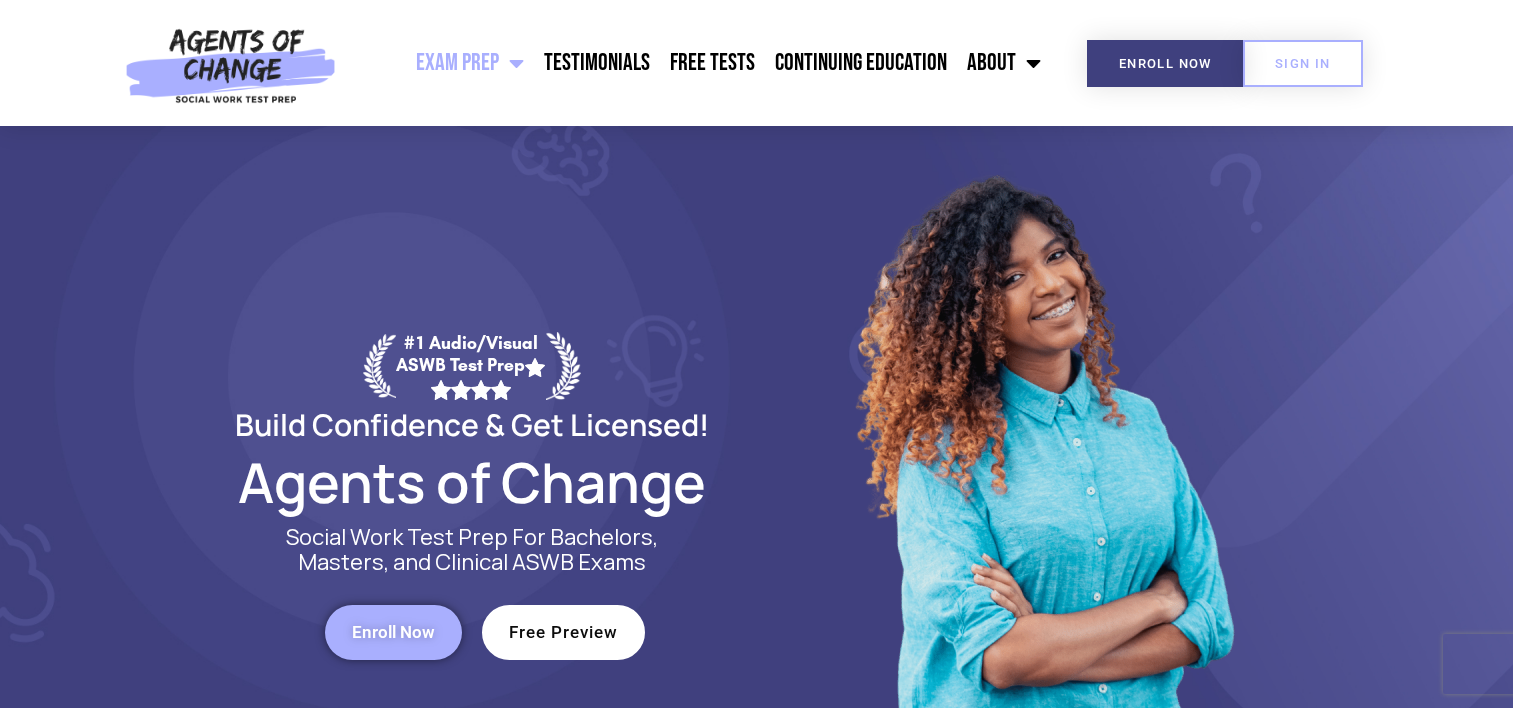 scroll, scrollTop: 0, scrollLeft: 0, axis: both 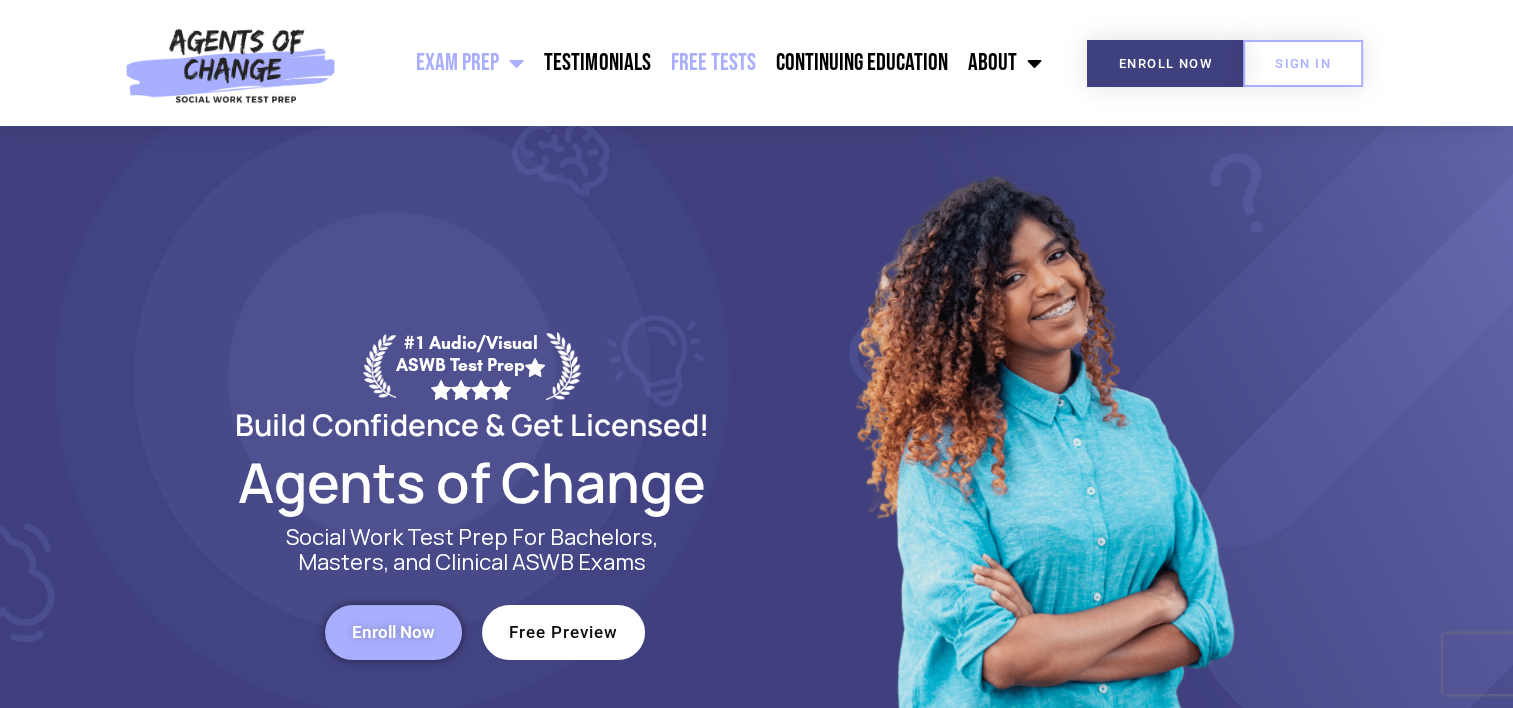 click on "Free Tests" 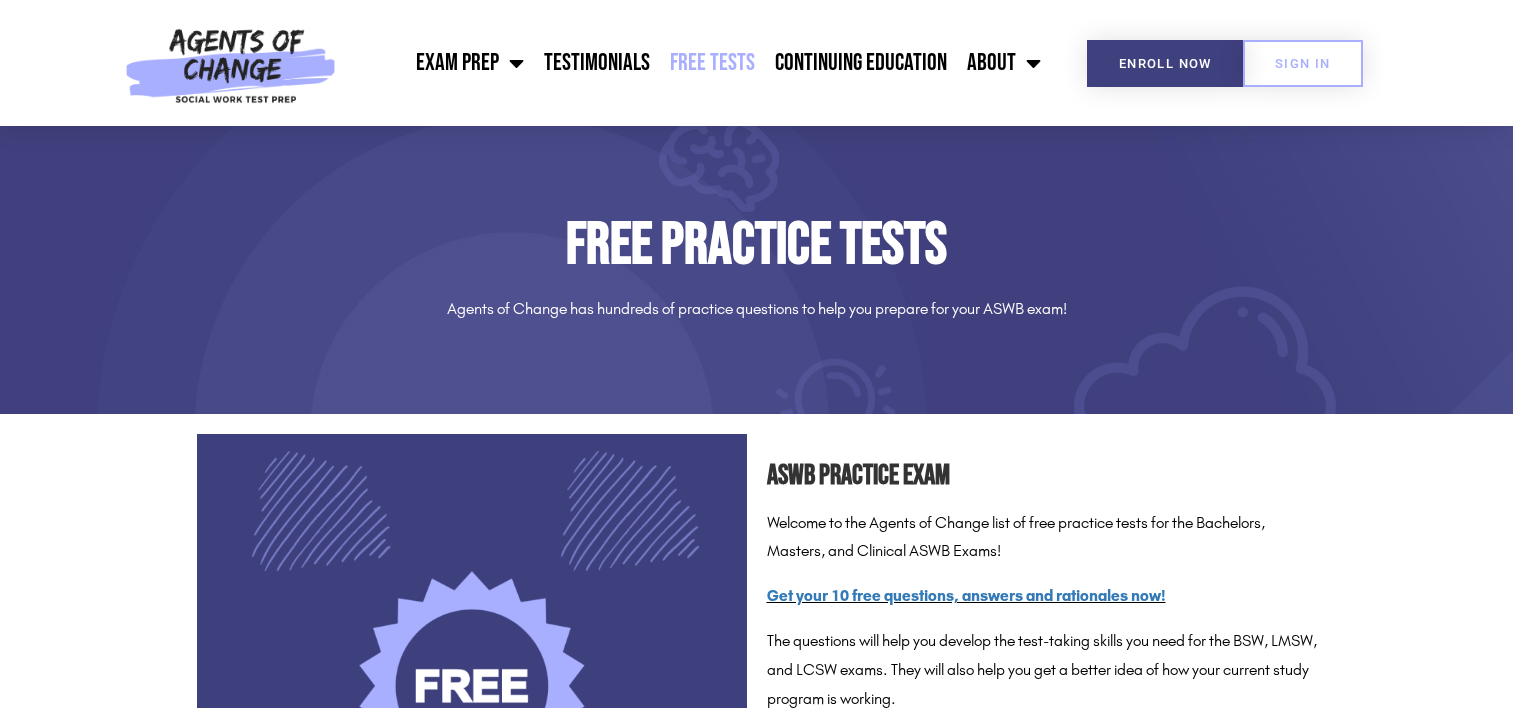 scroll, scrollTop: 0, scrollLeft: 0, axis: both 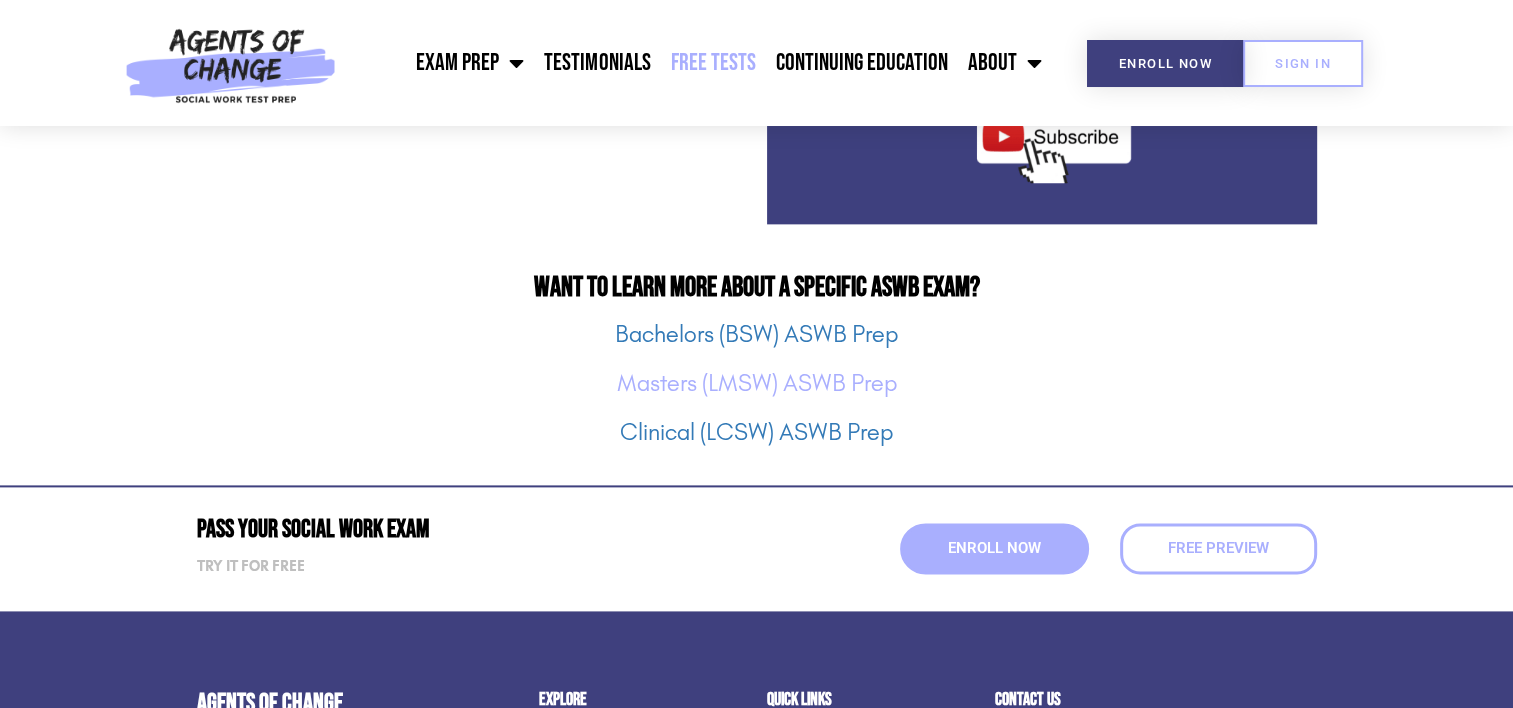 click on "Masters (LMSW) ASWB Prep" at bounding box center (757, 383) 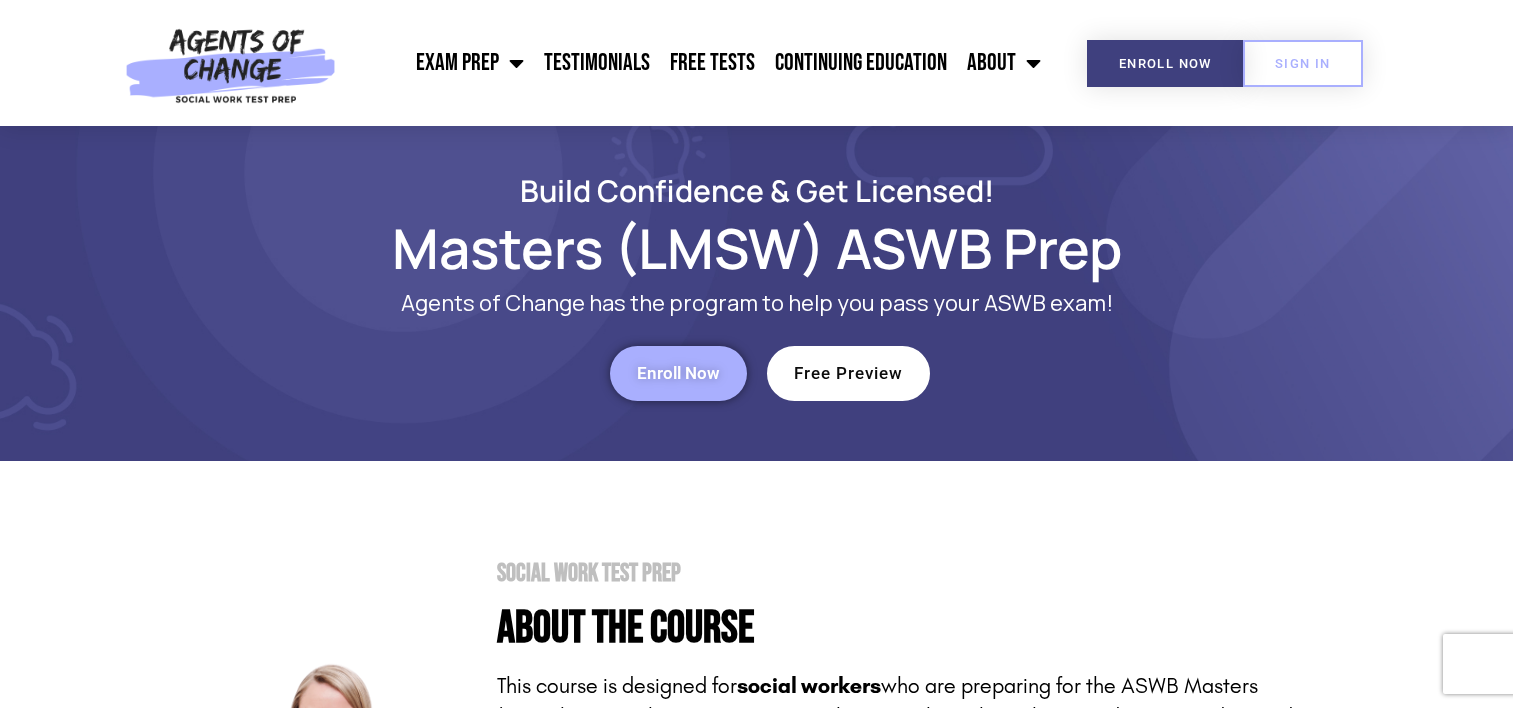 scroll, scrollTop: 0, scrollLeft: 0, axis: both 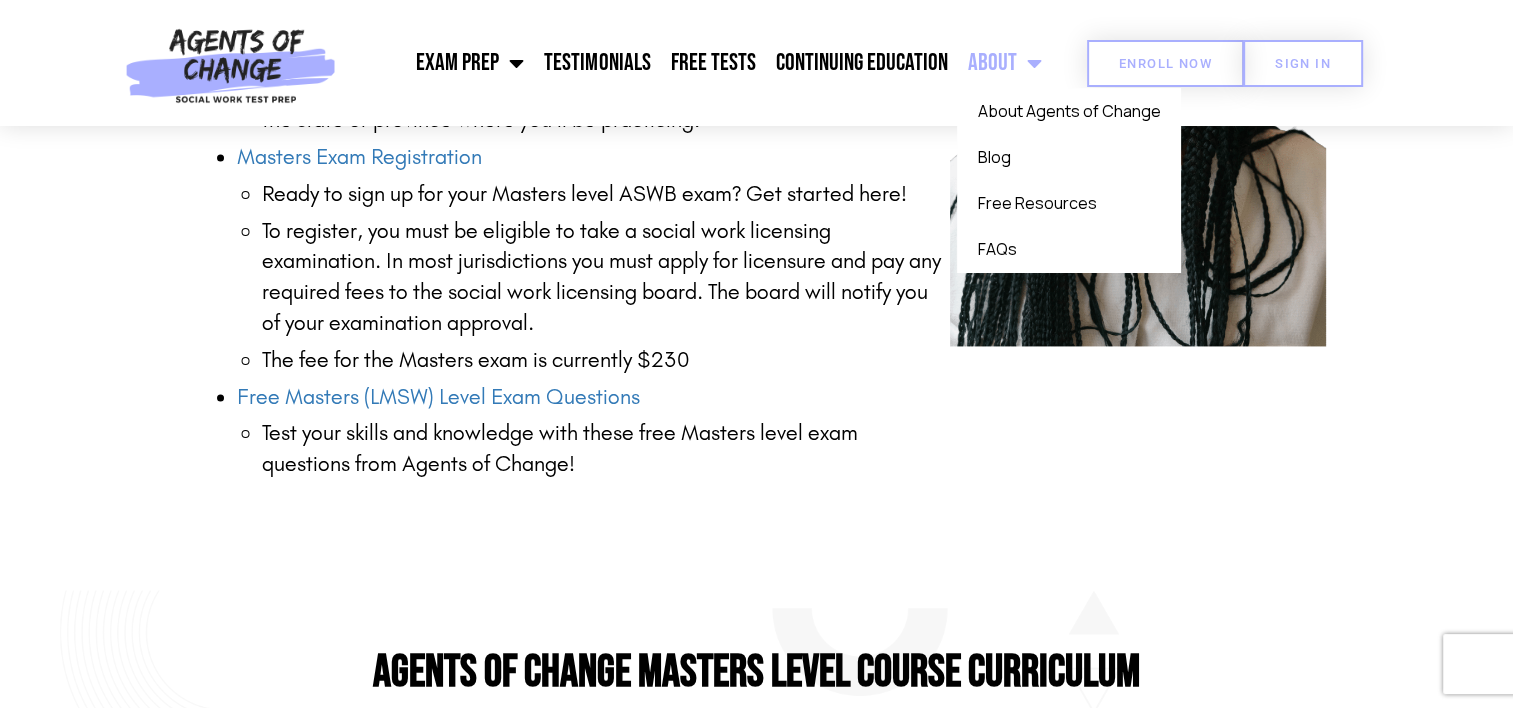 click on "Enroll Now" at bounding box center [1165, 63] 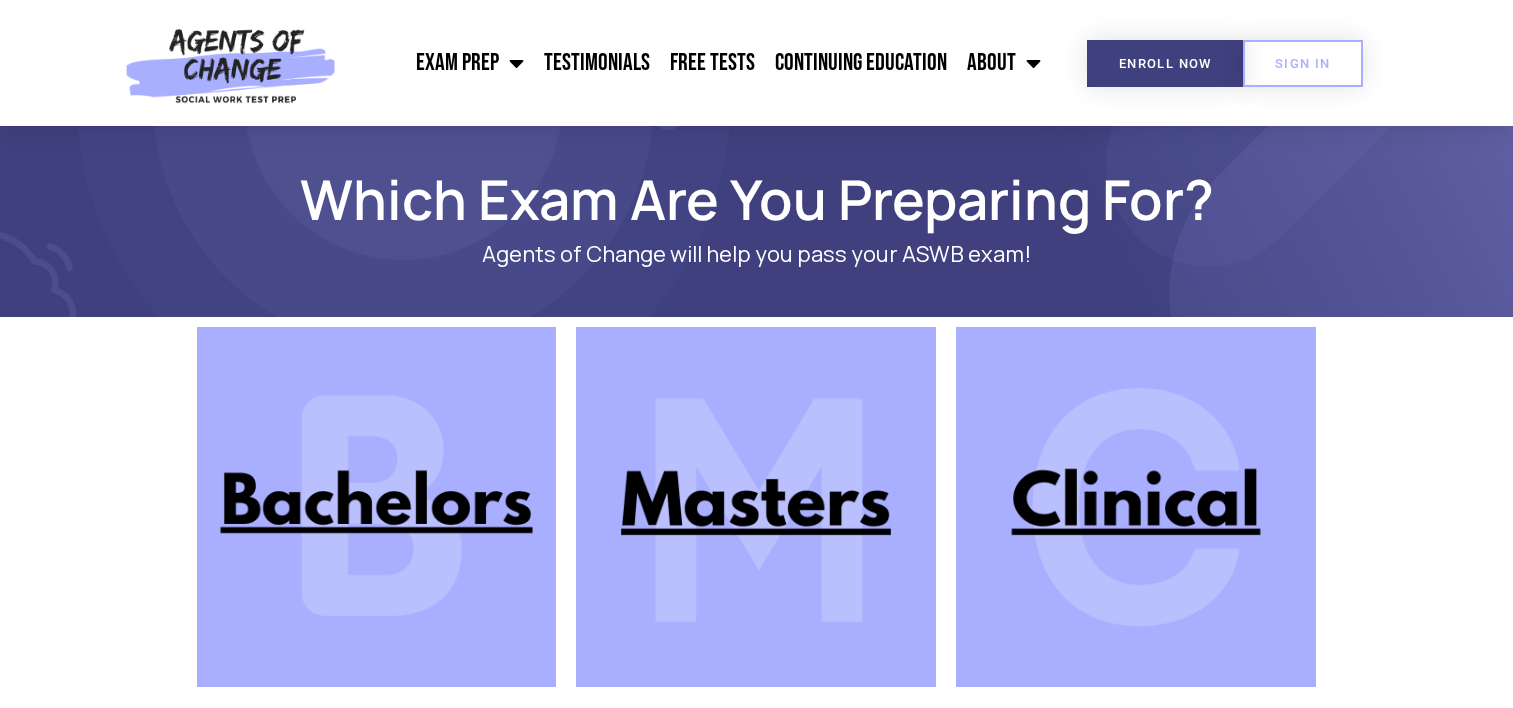 scroll, scrollTop: 0, scrollLeft: 0, axis: both 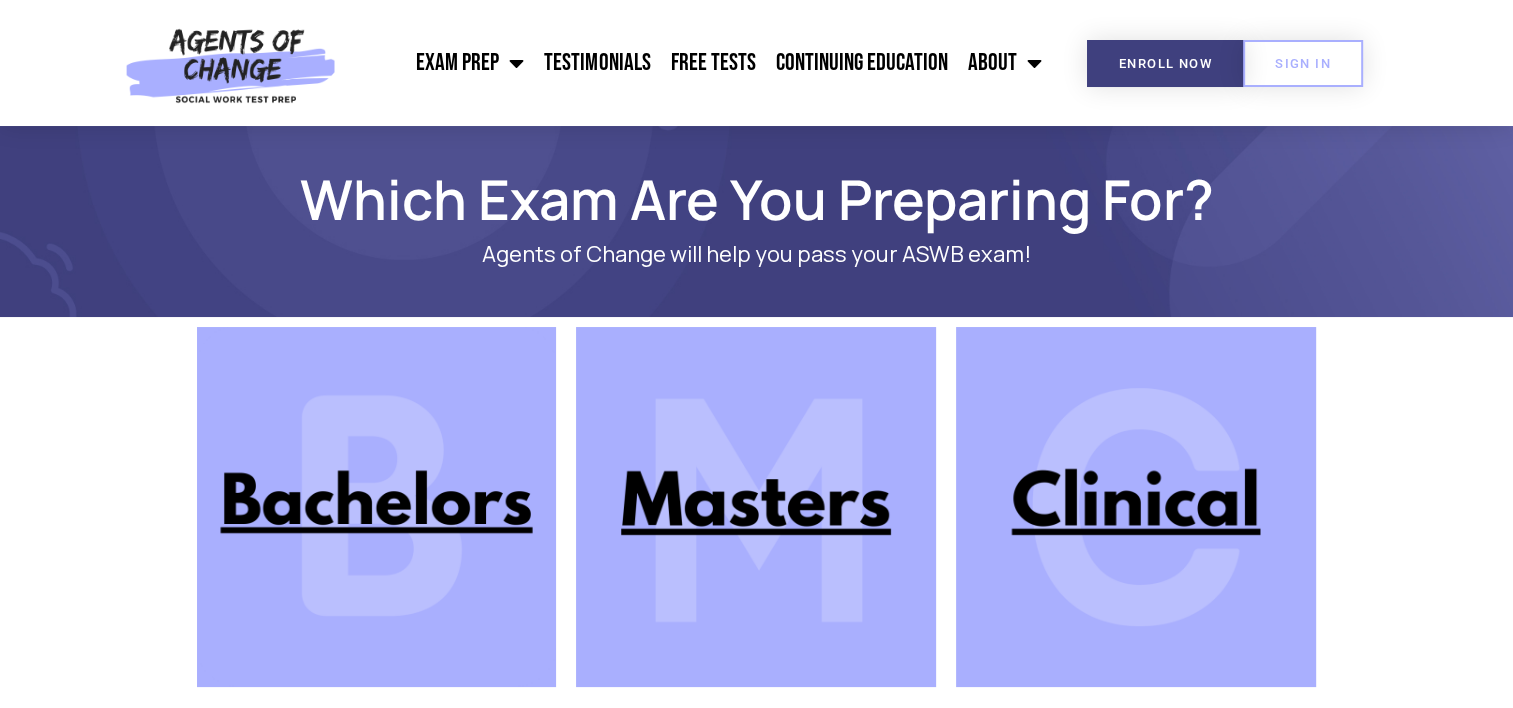 click at bounding box center [756, 507] 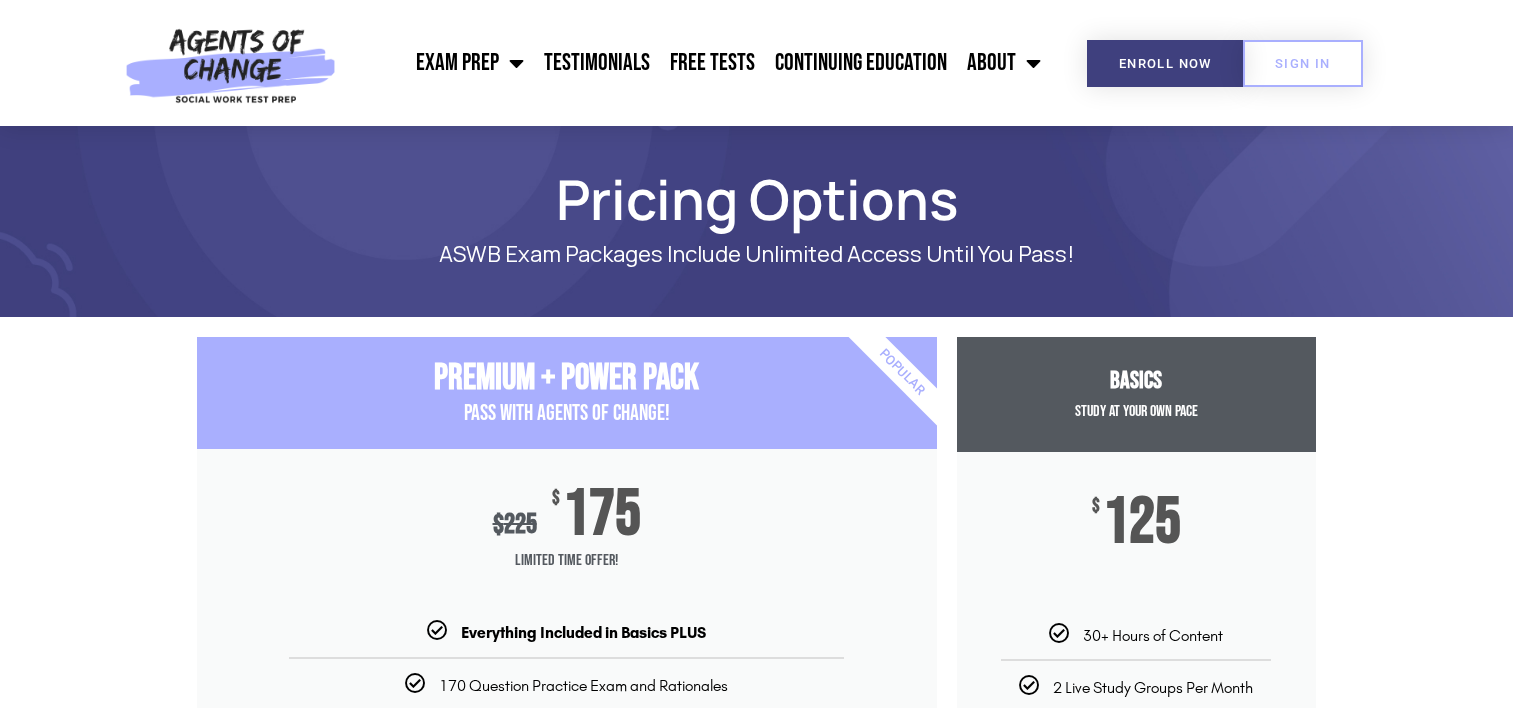 scroll, scrollTop: 0, scrollLeft: 0, axis: both 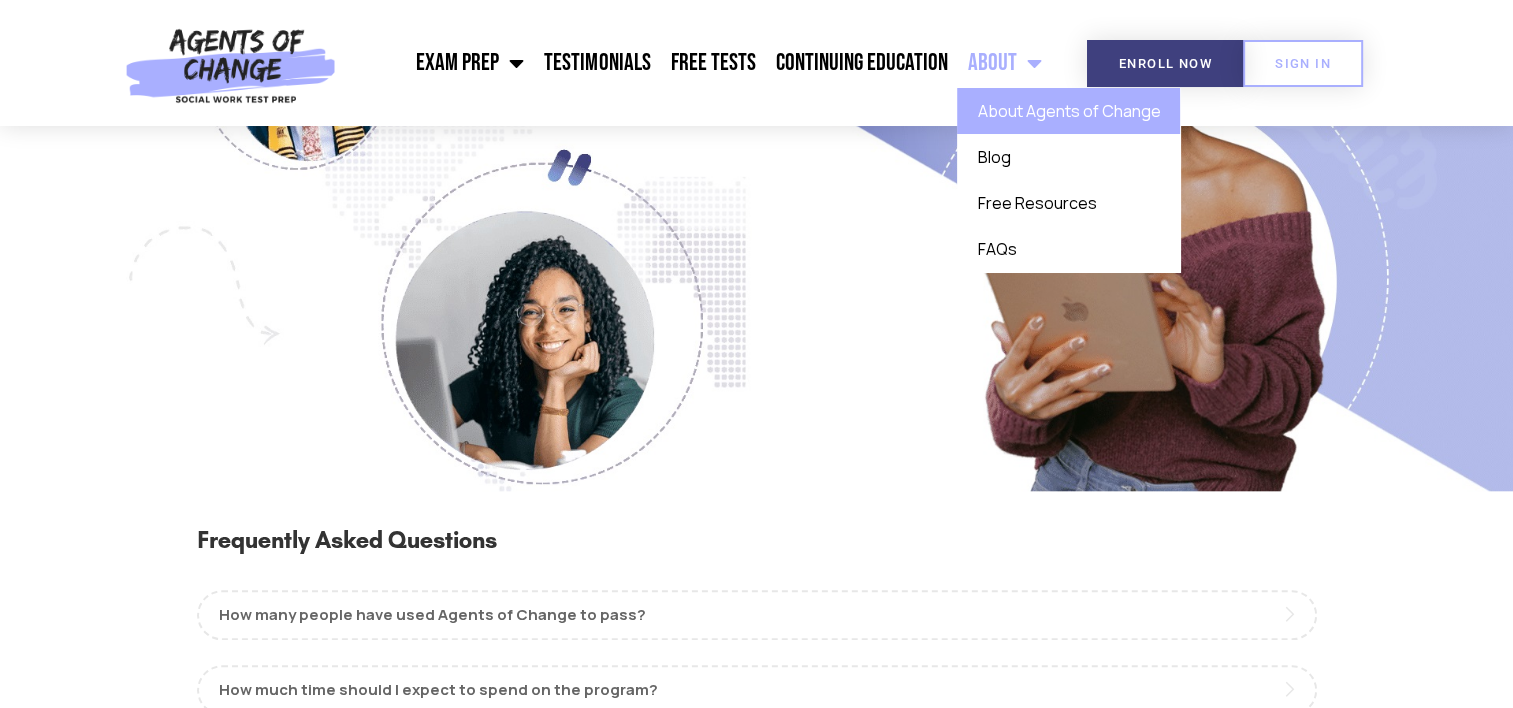 click on "About Agents of Change" 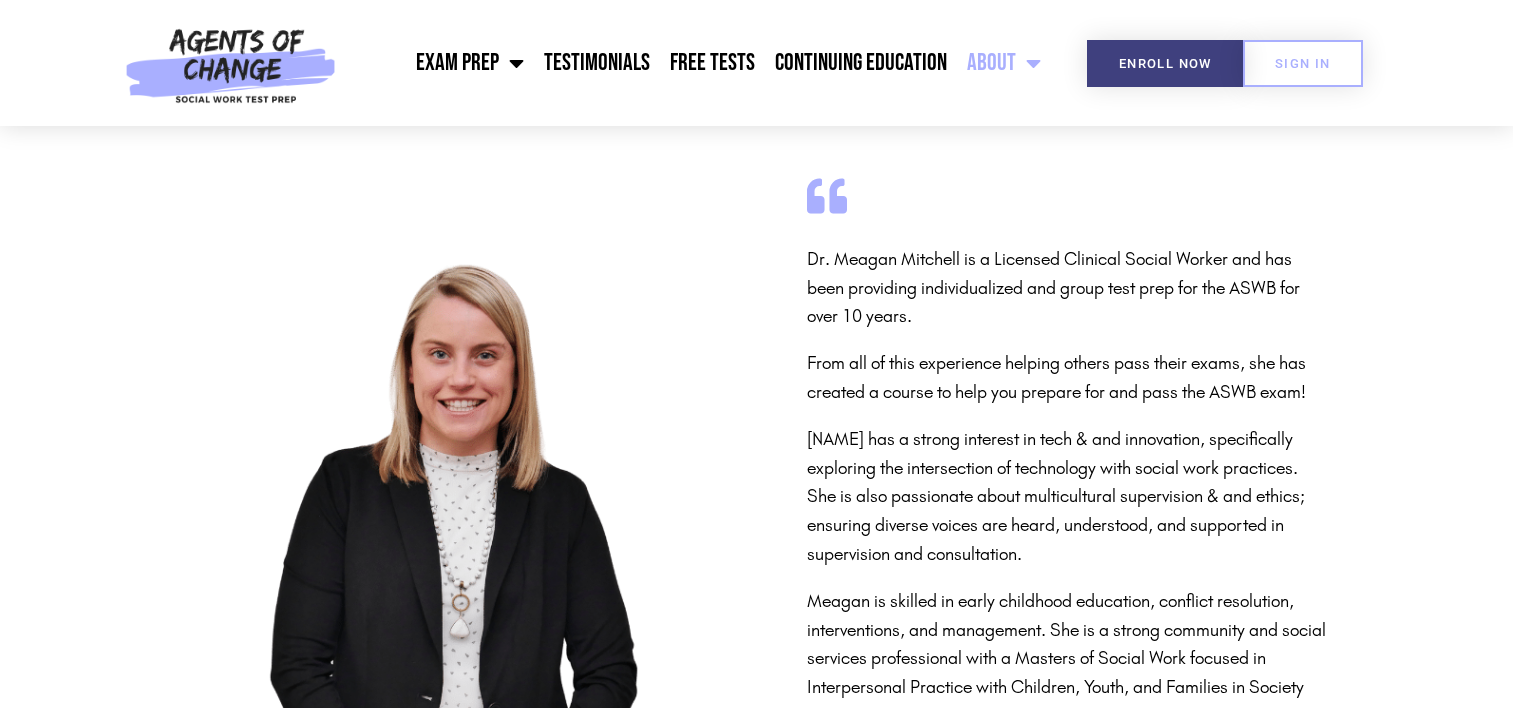 scroll, scrollTop: 0, scrollLeft: 0, axis: both 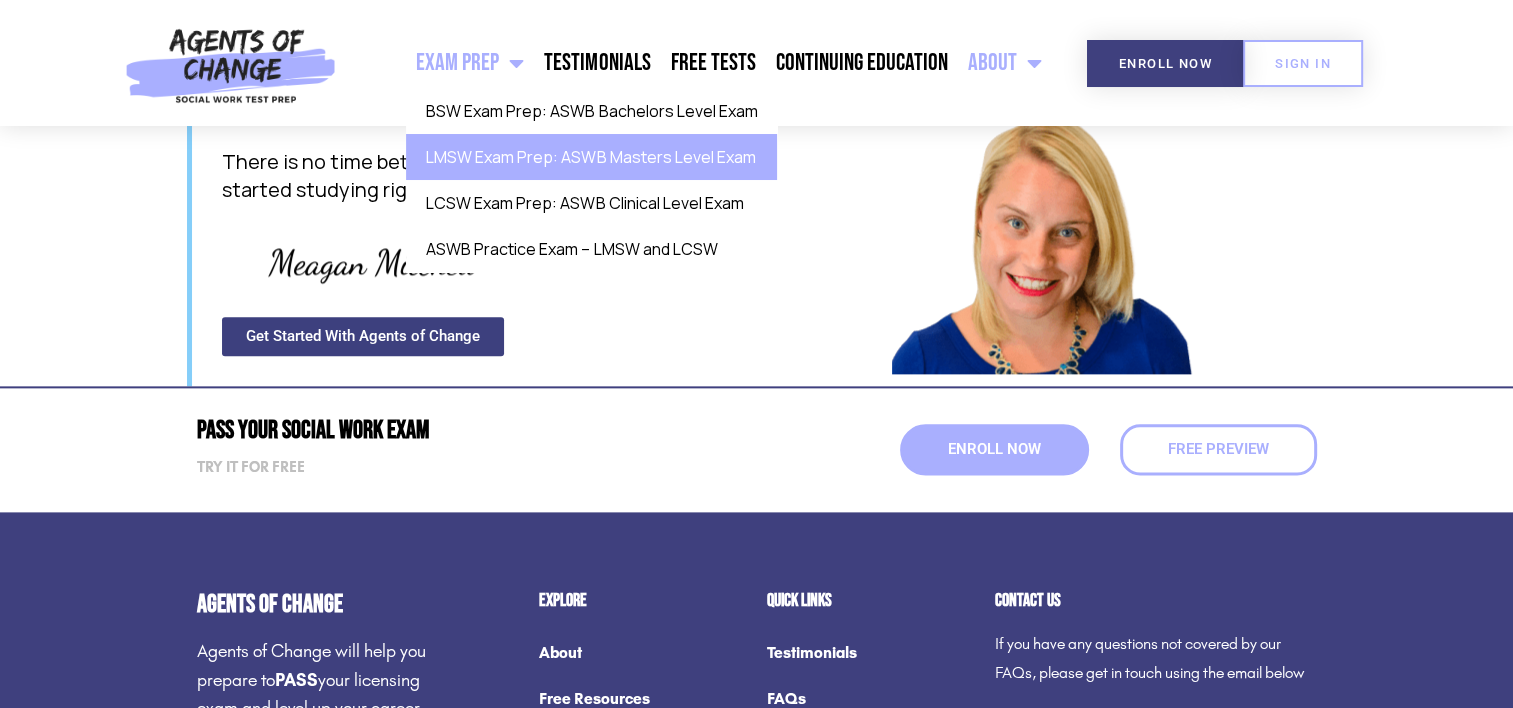 click on "LMSW Exam Prep: ASWB Masters Level Exam" 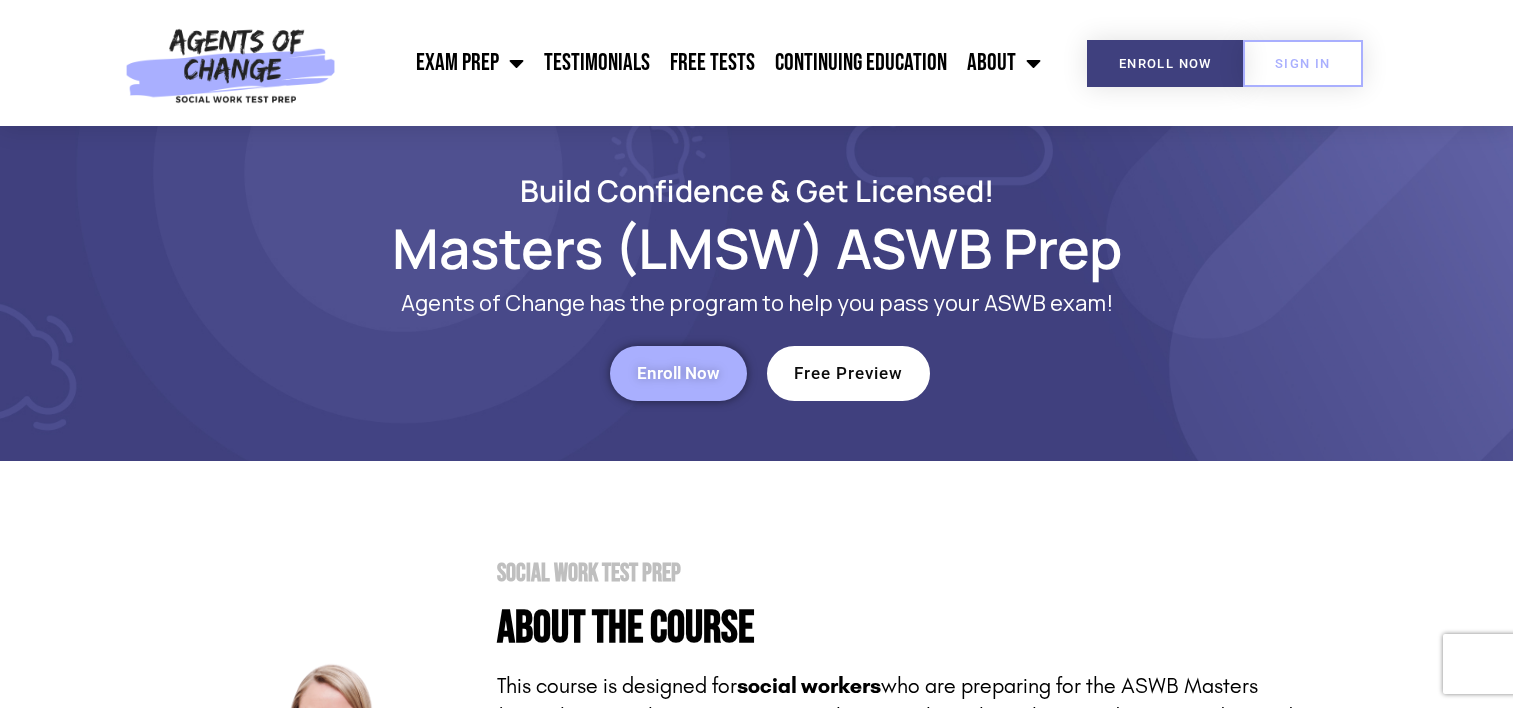 scroll, scrollTop: 0, scrollLeft: 0, axis: both 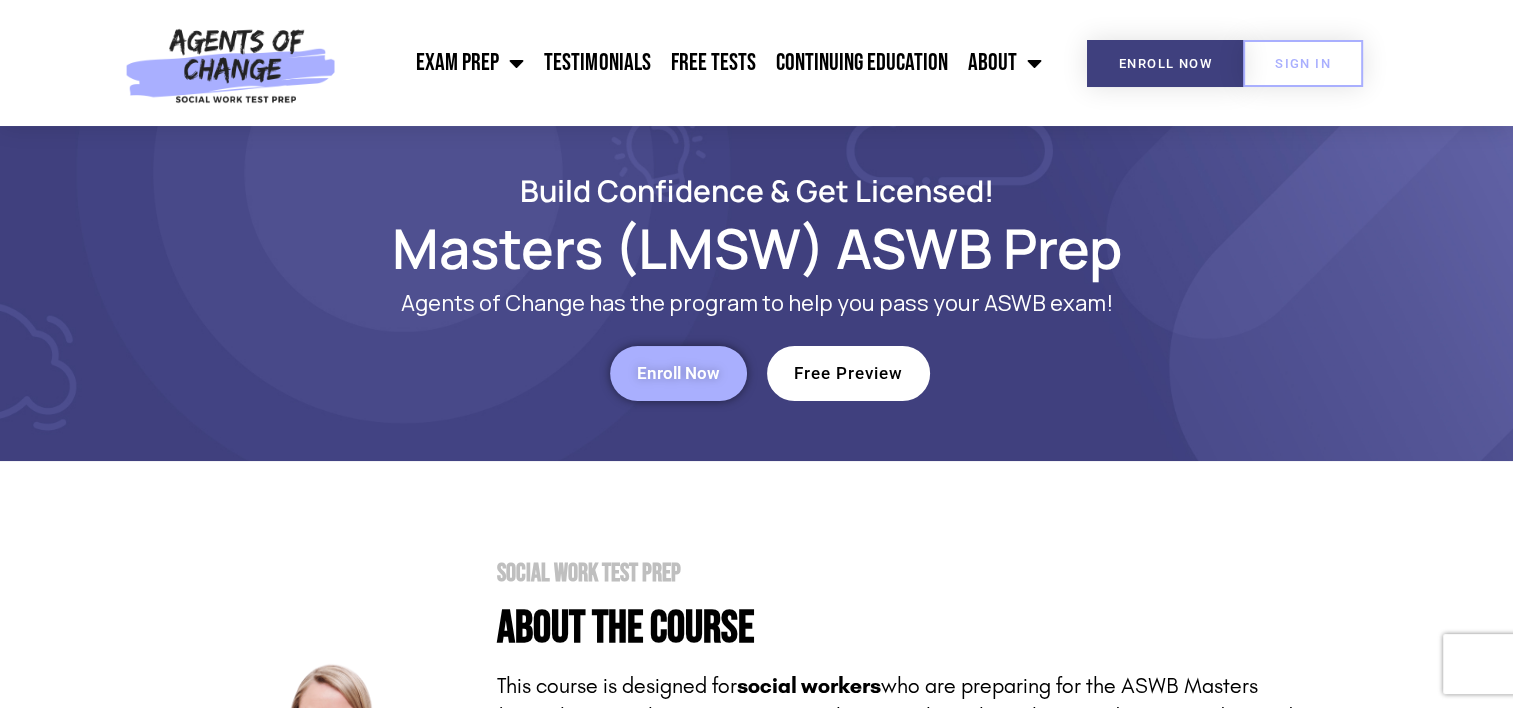 click on "Free Preview" at bounding box center [848, 373] 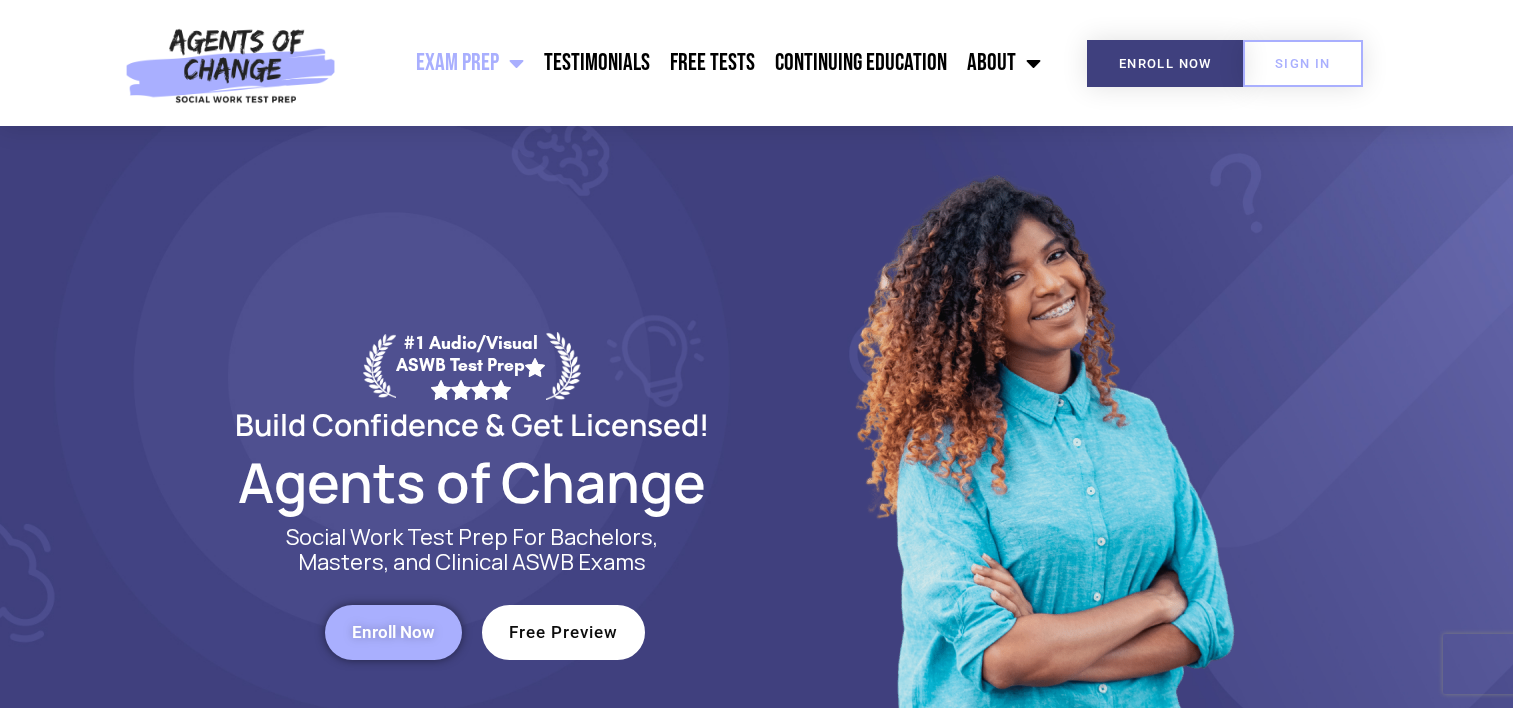 scroll, scrollTop: 0, scrollLeft: 0, axis: both 